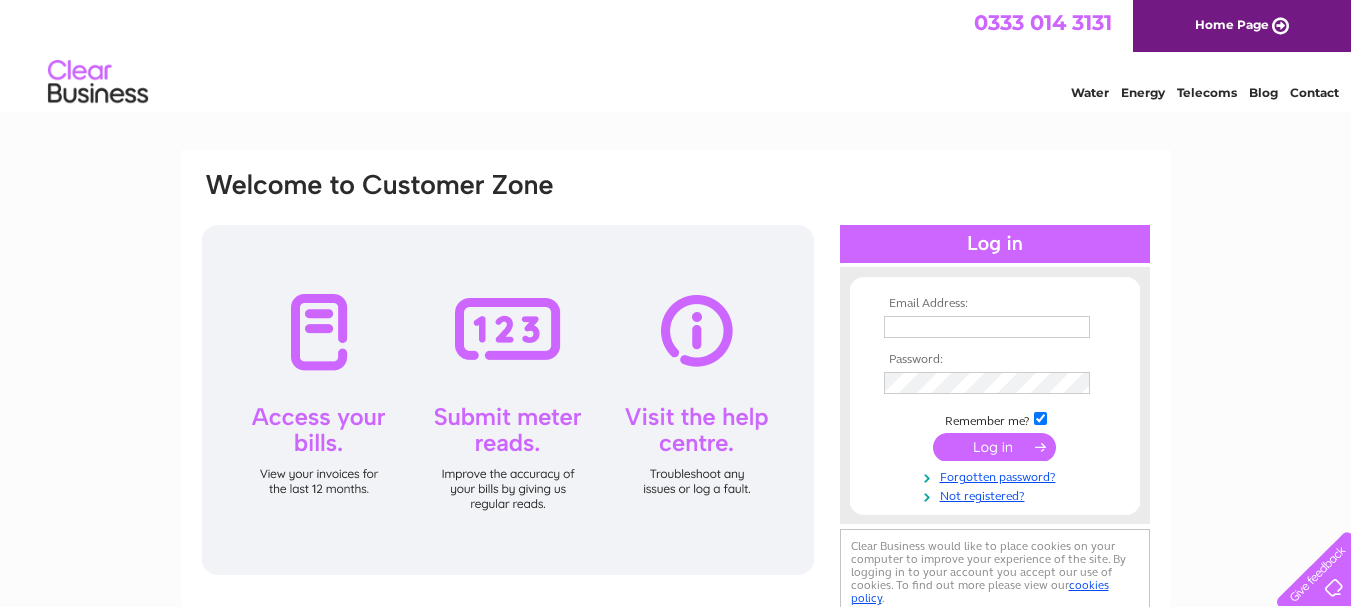 scroll, scrollTop: 0, scrollLeft: 0, axis: both 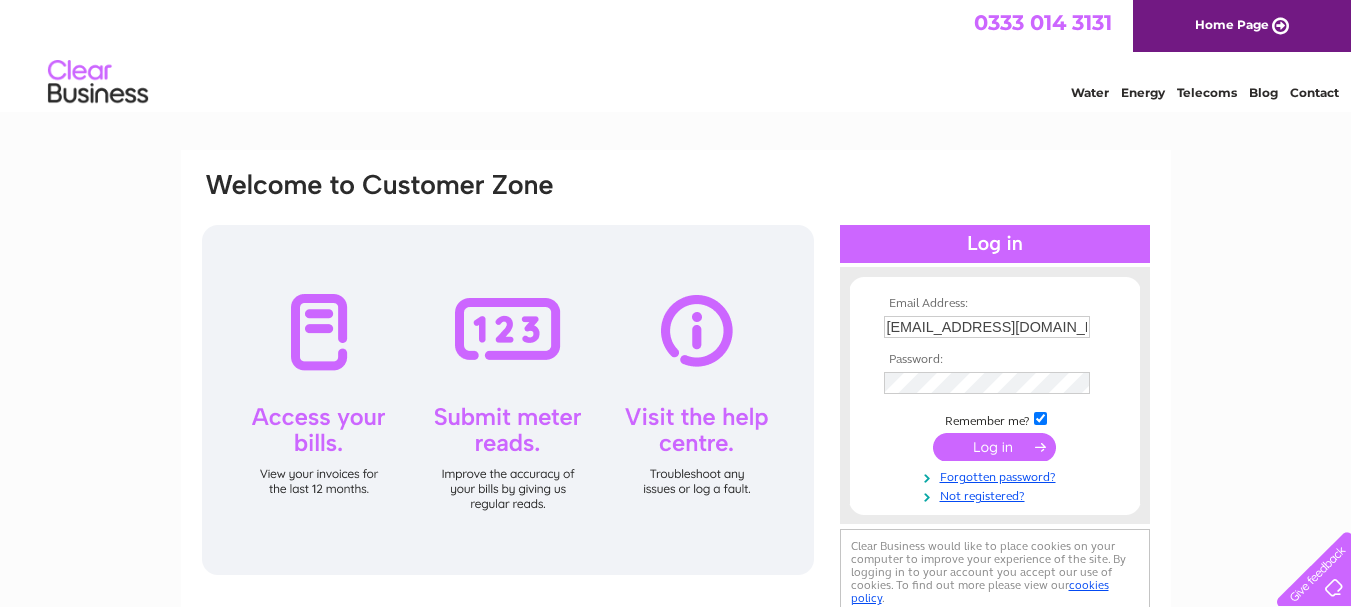 click at bounding box center (994, 447) 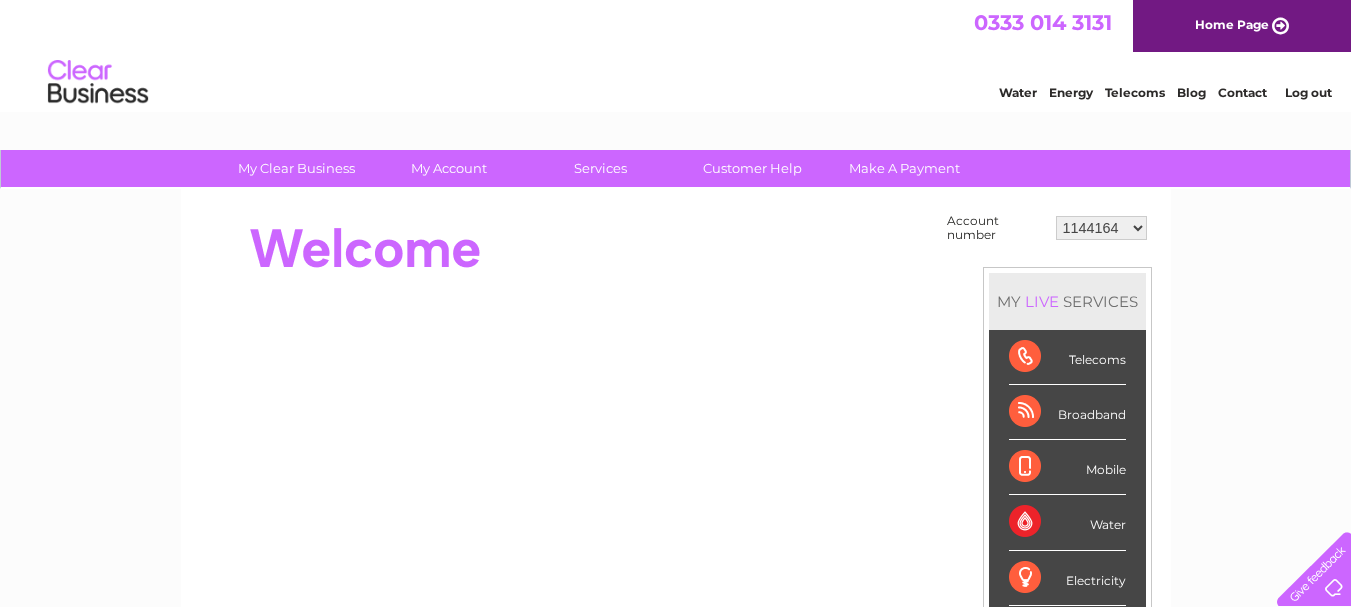 scroll, scrollTop: 0, scrollLeft: 0, axis: both 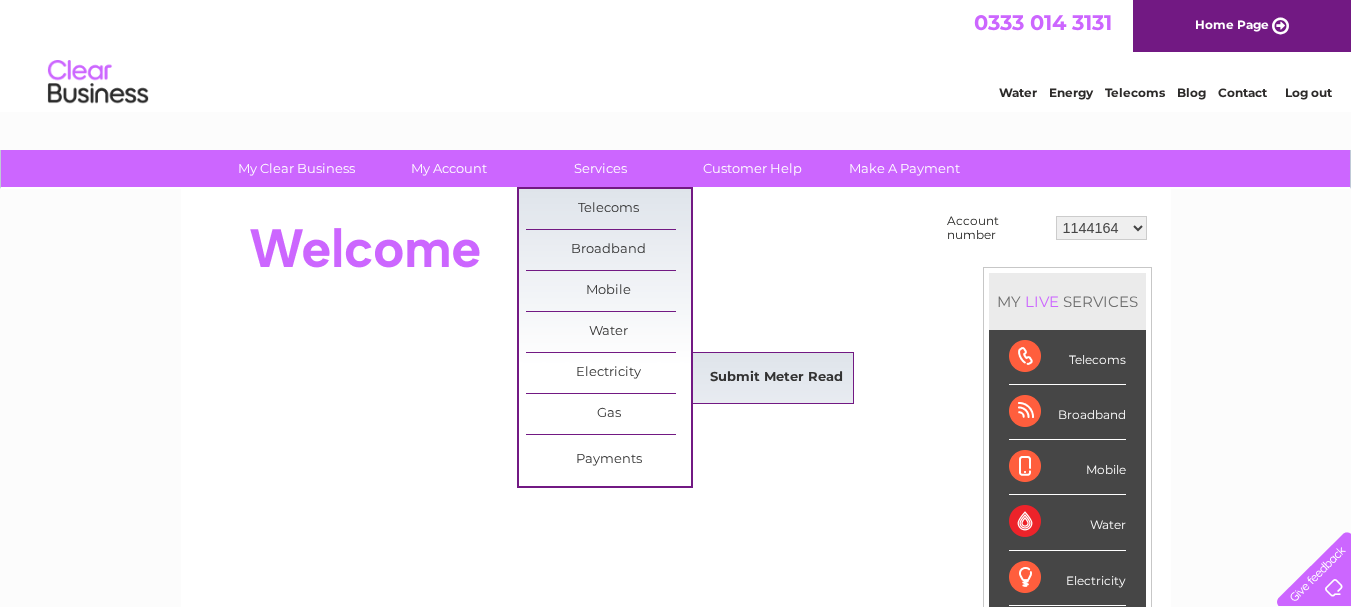 click on "Submit Meter Read" at bounding box center (776, 378) 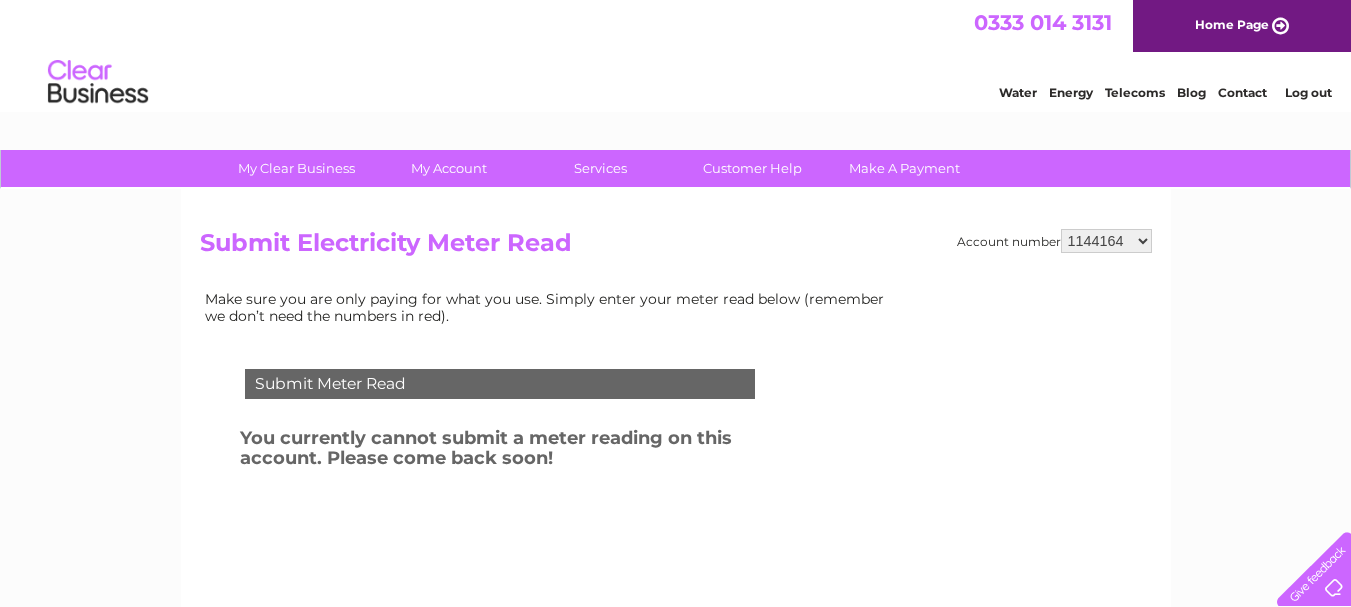 scroll, scrollTop: 0, scrollLeft: 0, axis: both 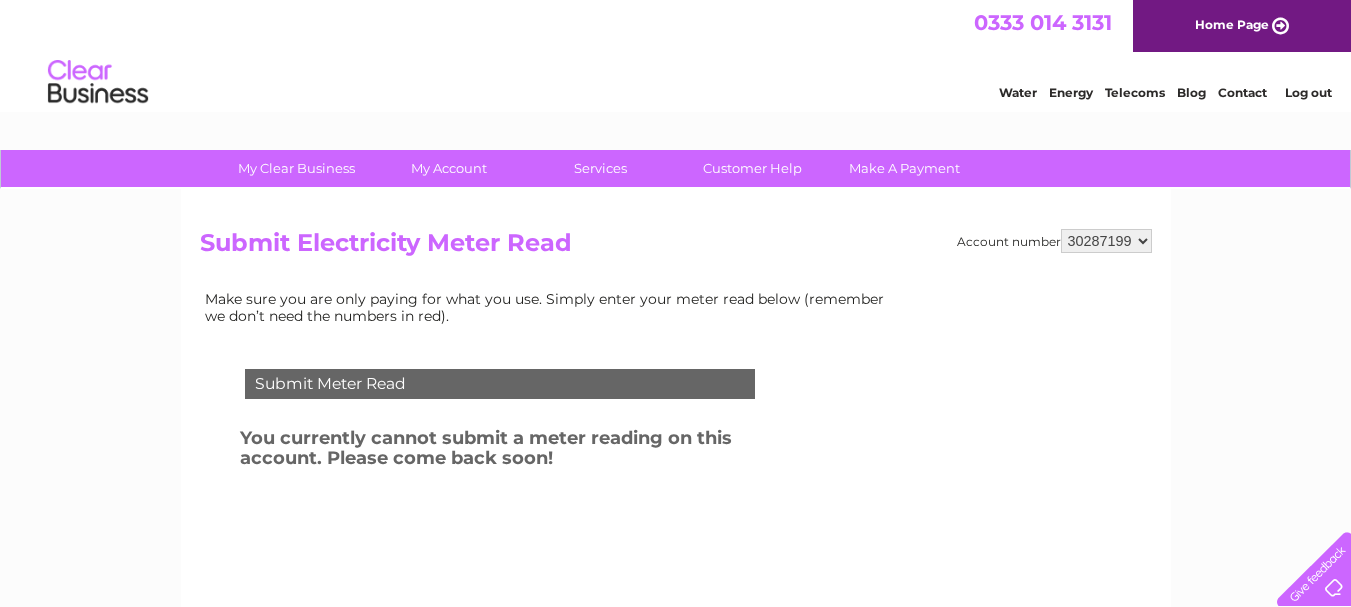 click on "1144164
30287199
30290368" at bounding box center (1106, 241) 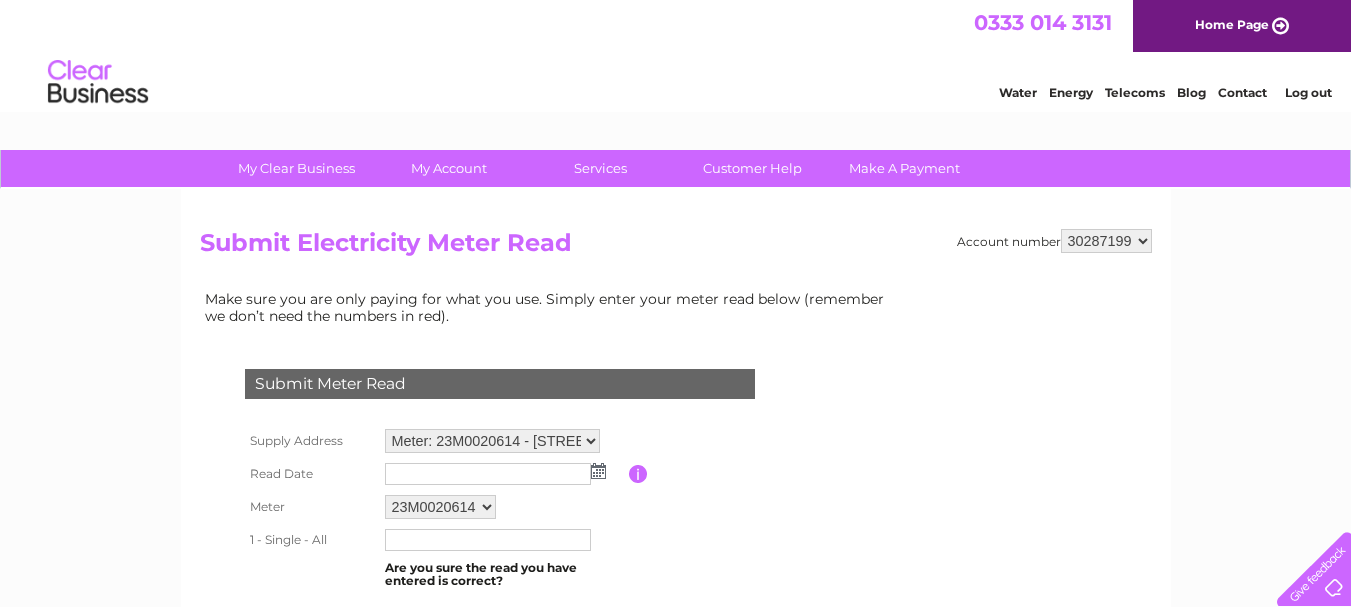 scroll, scrollTop: 0, scrollLeft: 0, axis: both 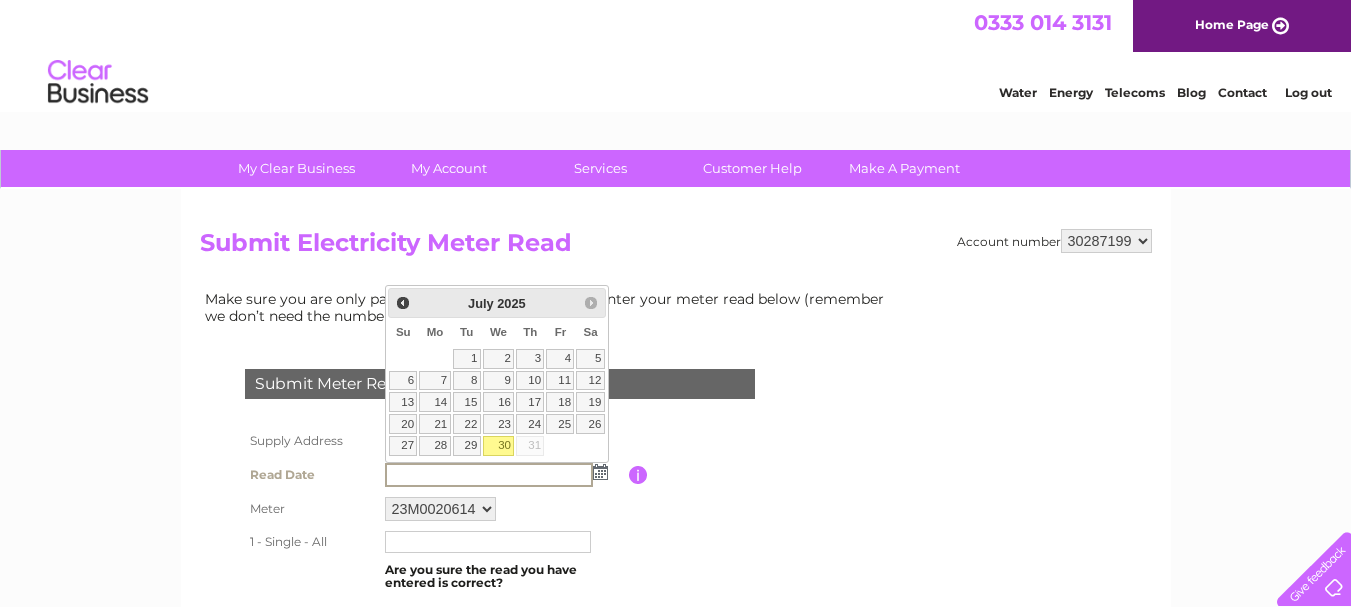 click on "30" at bounding box center (499, 446) 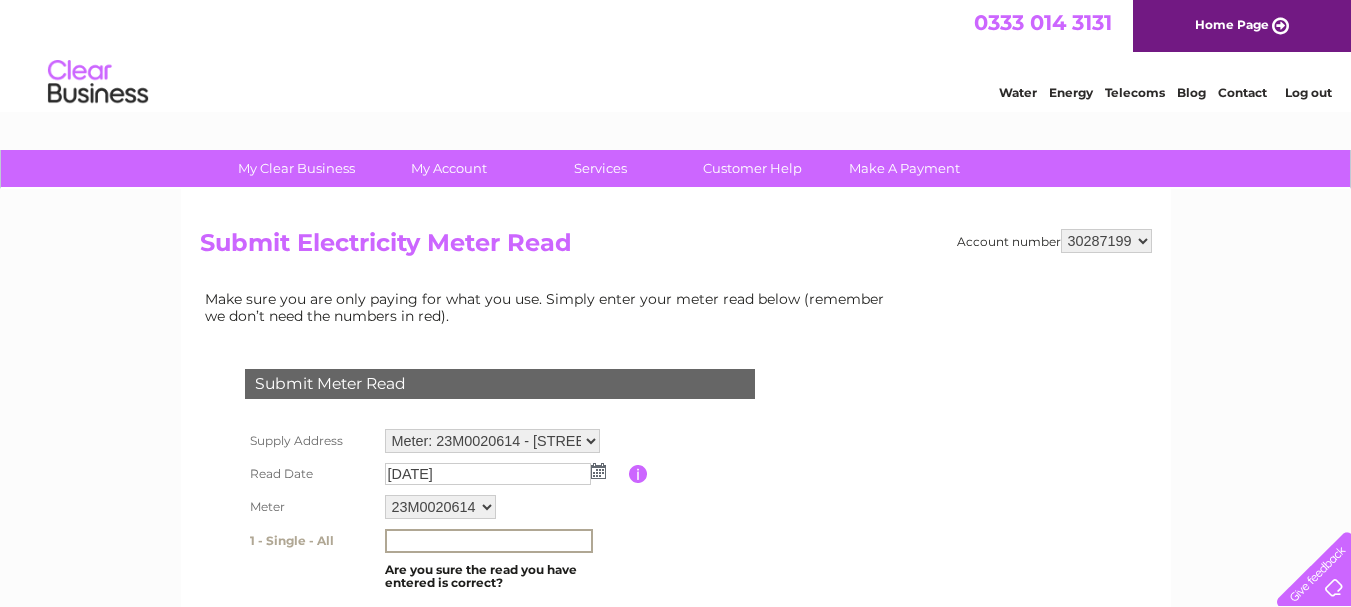 click at bounding box center [489, 541] 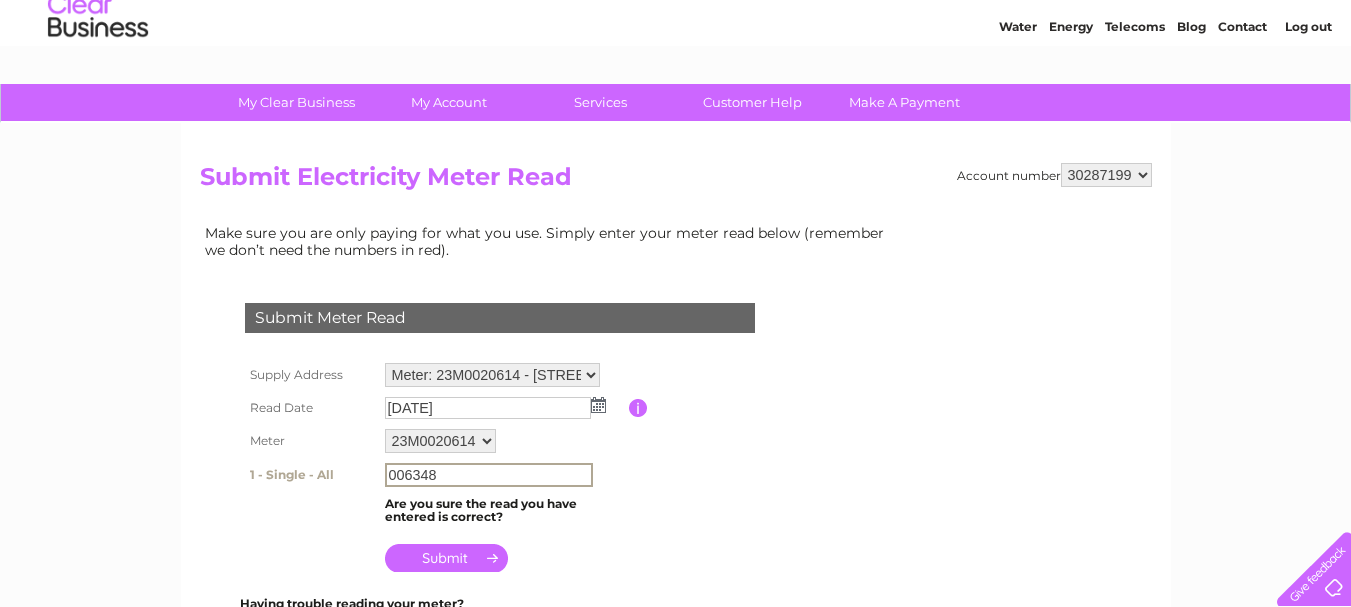 scroll, scrollTop: 100, scrollLeft: 0, axis: vertical 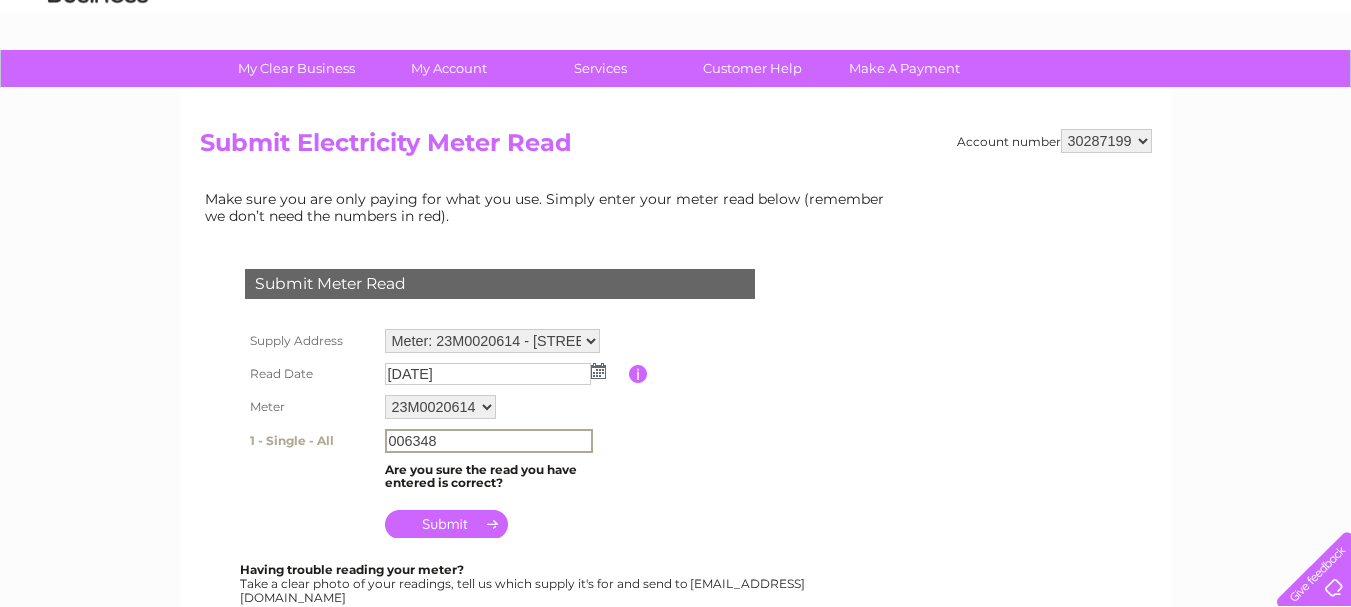 click on "006348" at bounding box center (489, 441) 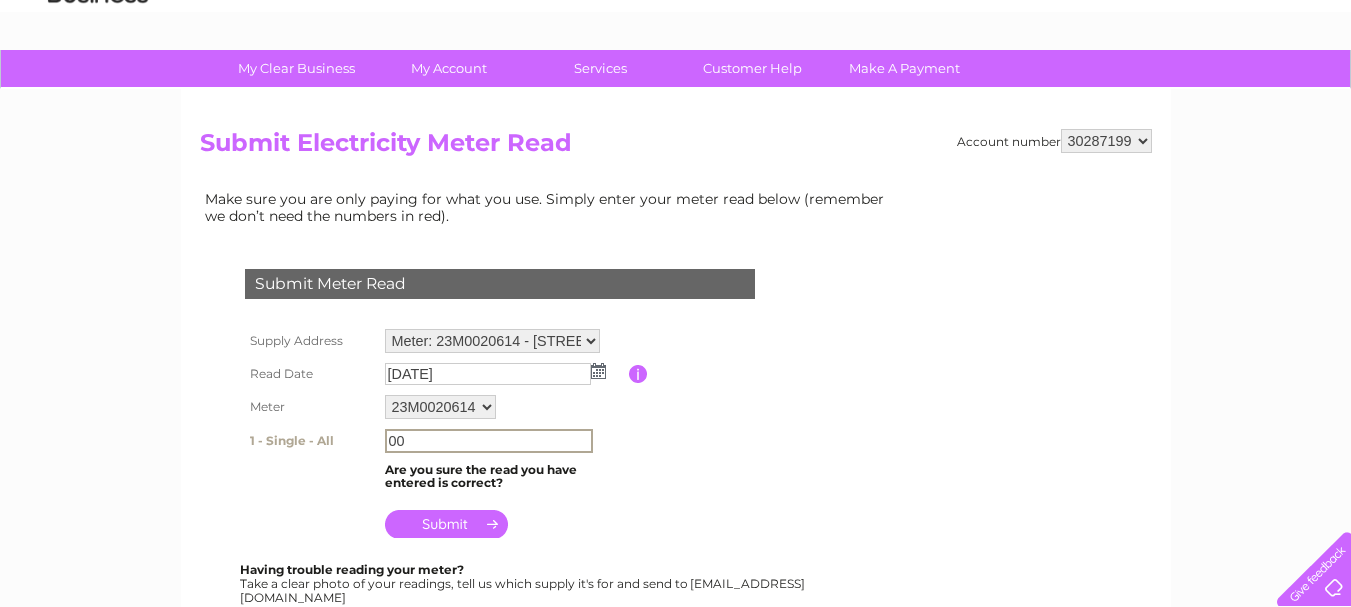type on "0" 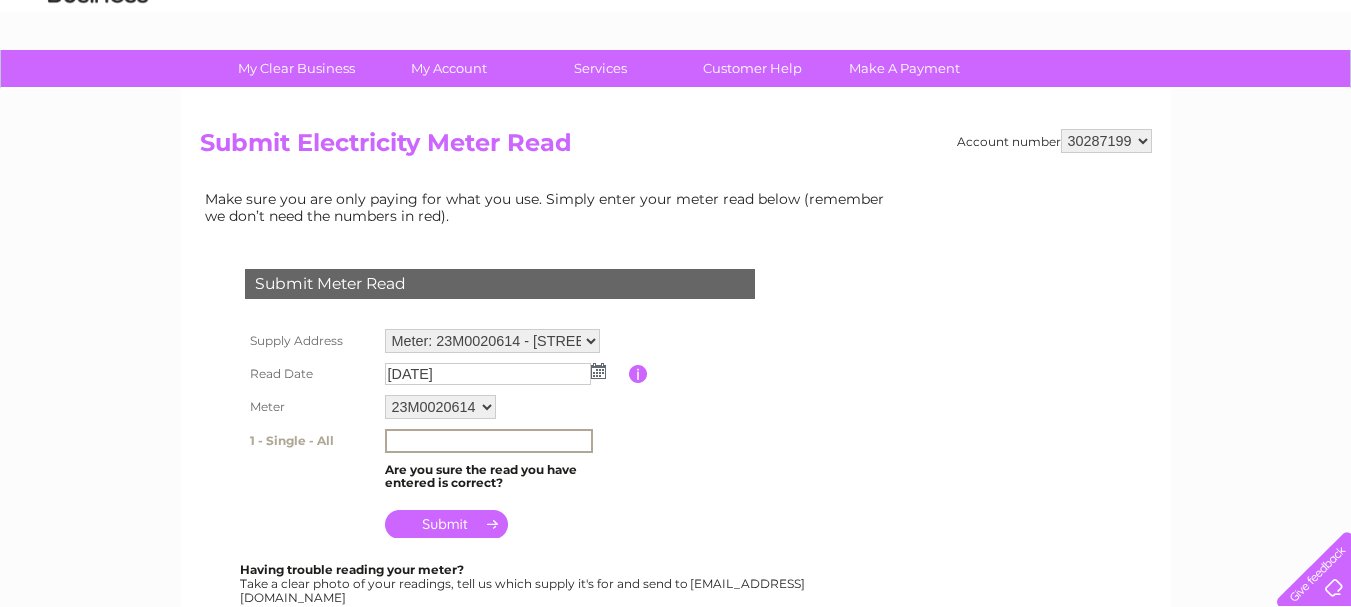 click at bounding box center [489, 441] 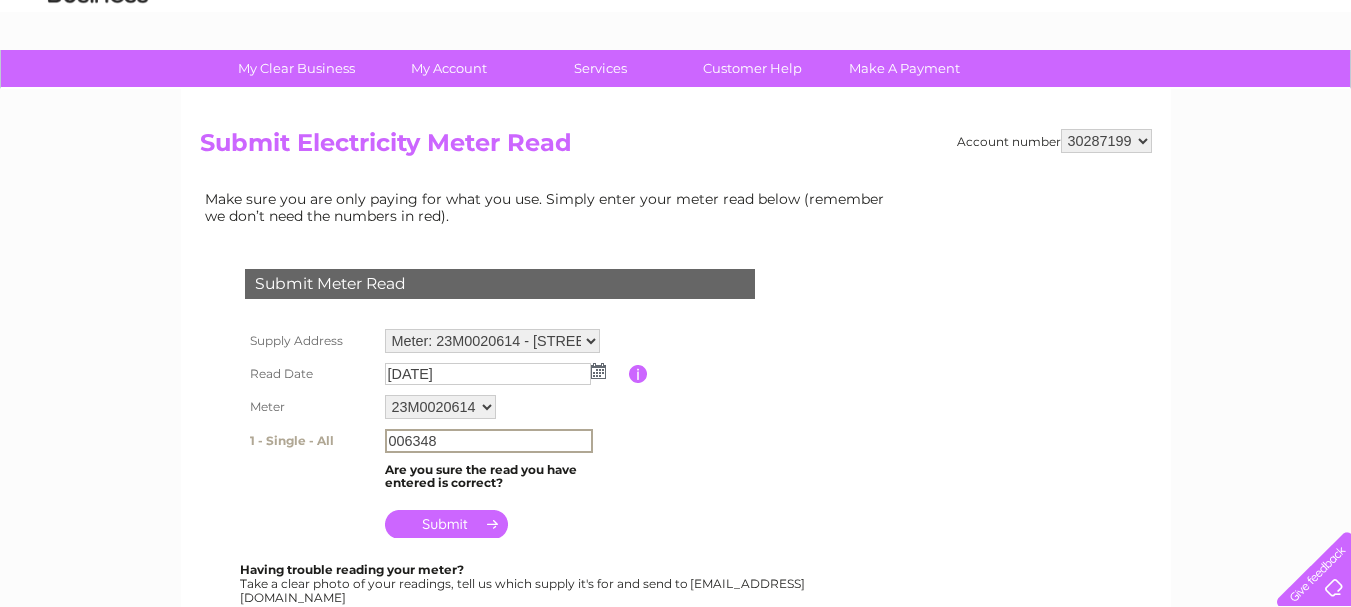 type on "006348" 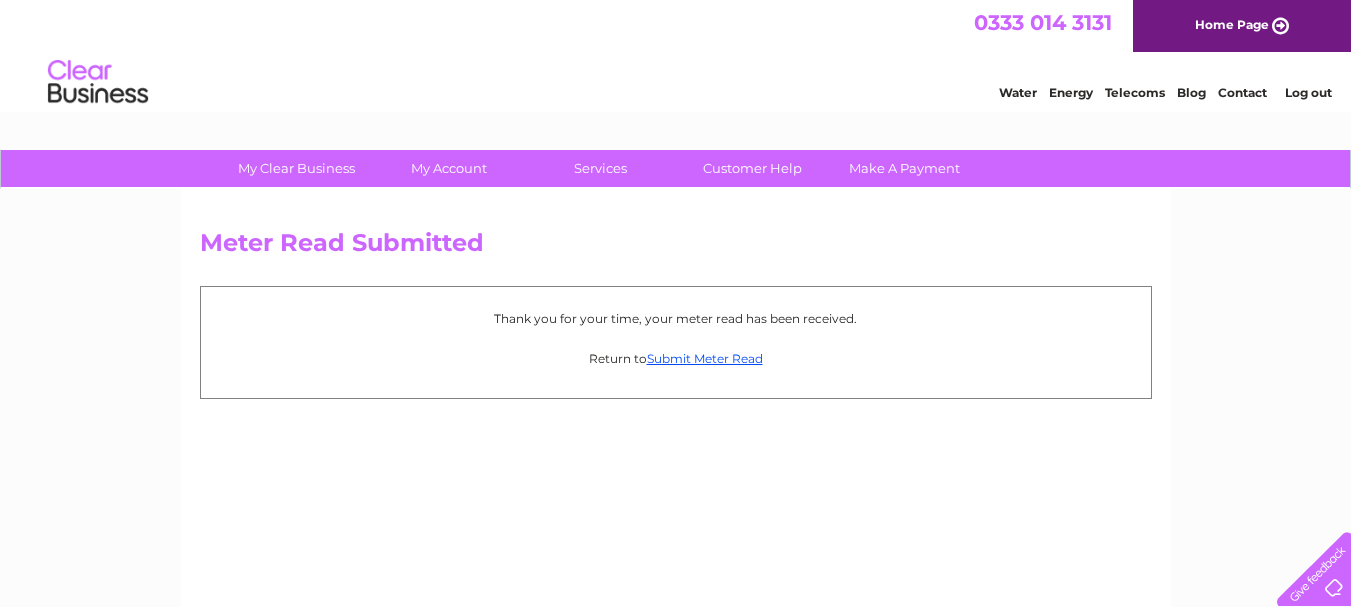 scroll, scrollTop: 0, scrollLeft: 0, axis: both 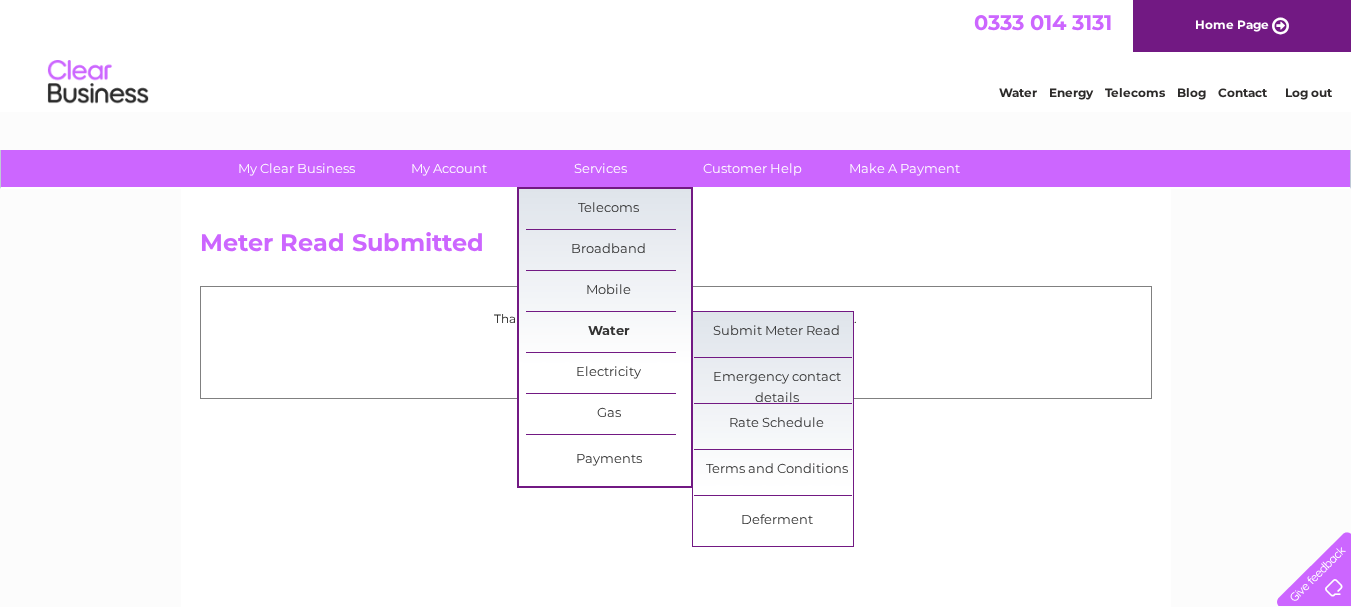click on "Water" at bounding box center (608, 332) 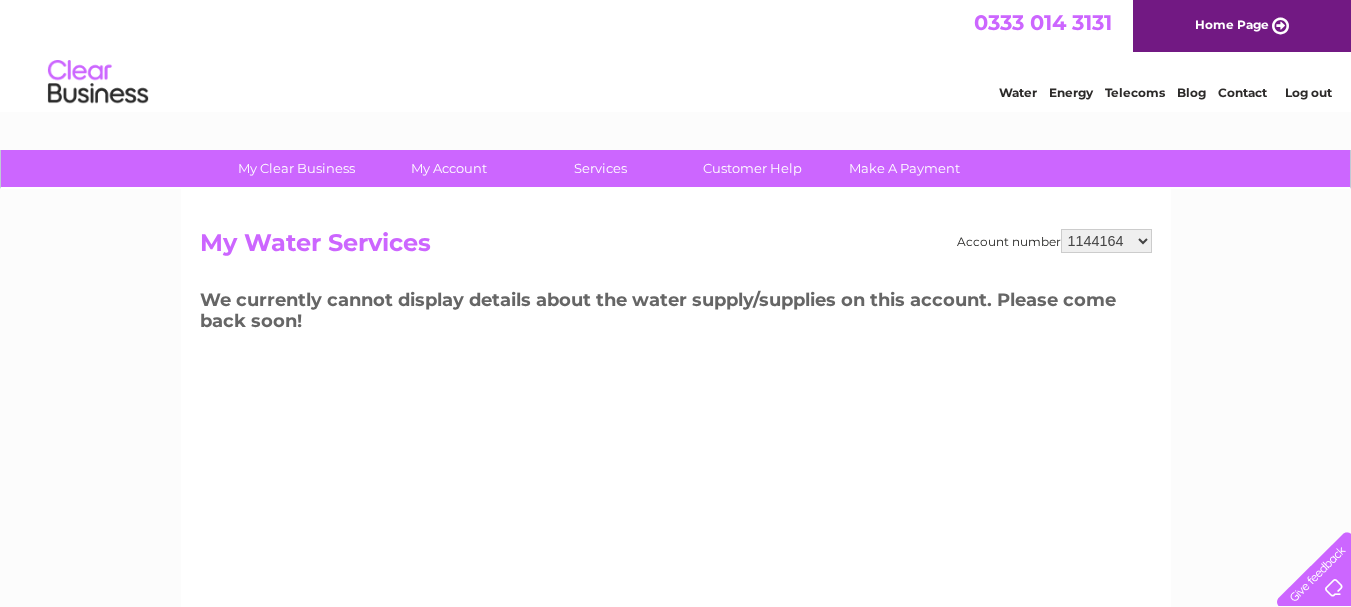 scroll, scrollTop: 0, scrollLeft: 0, axis: both 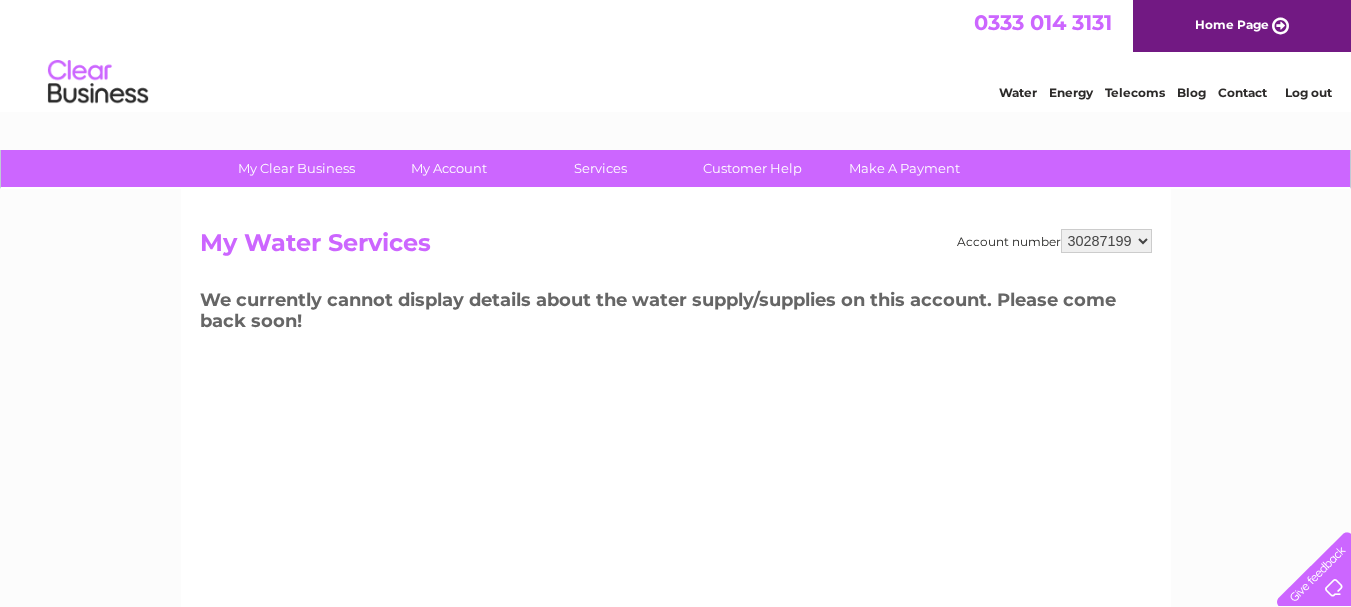 click on "1144164
30287199
30290368" at bounding box center (1106, 241) 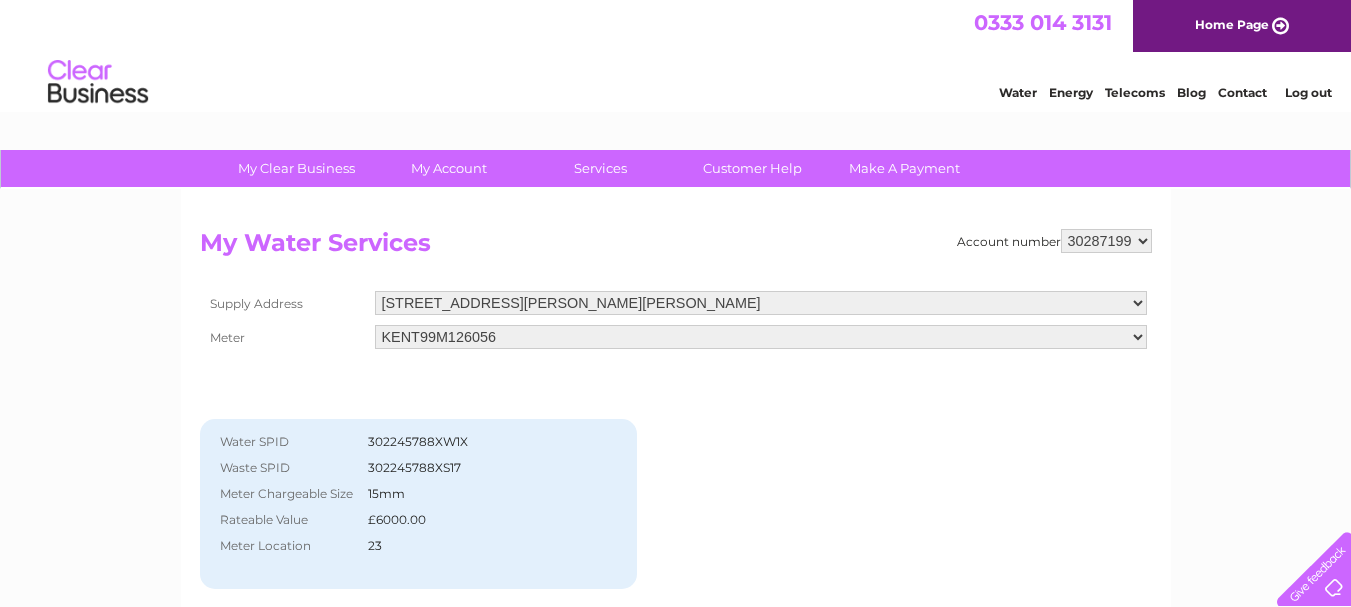 scroll, scrollTop: 0, scrollLeft: 0, axis: both 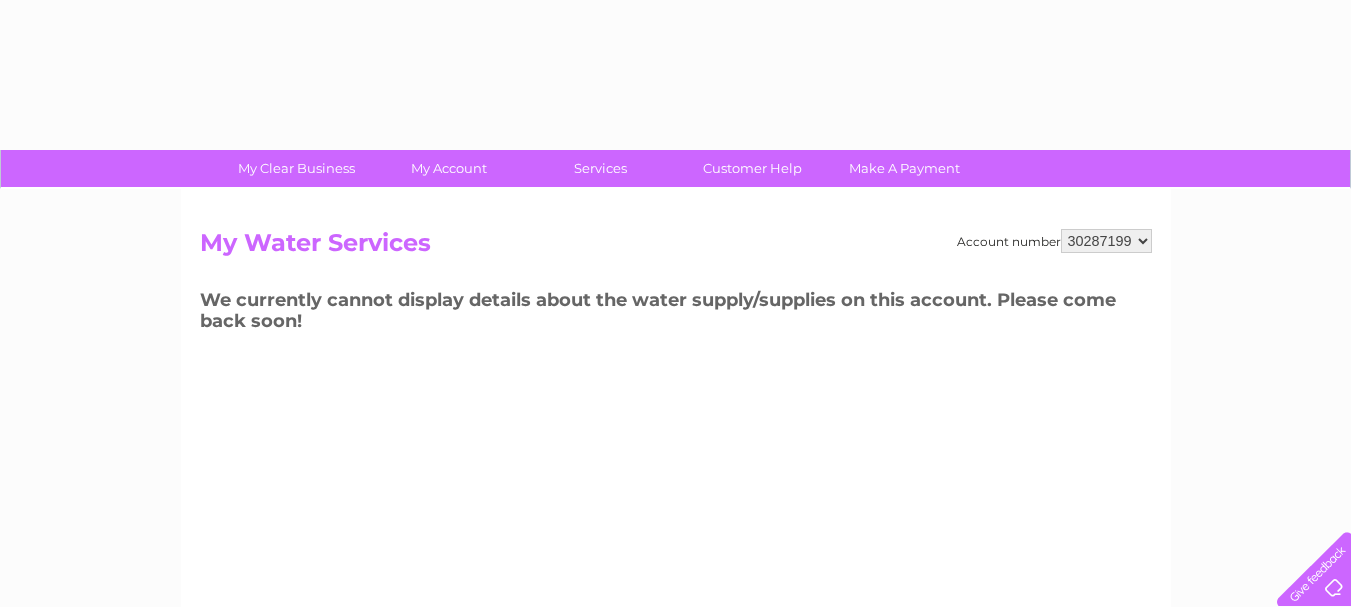 select on "30287199" 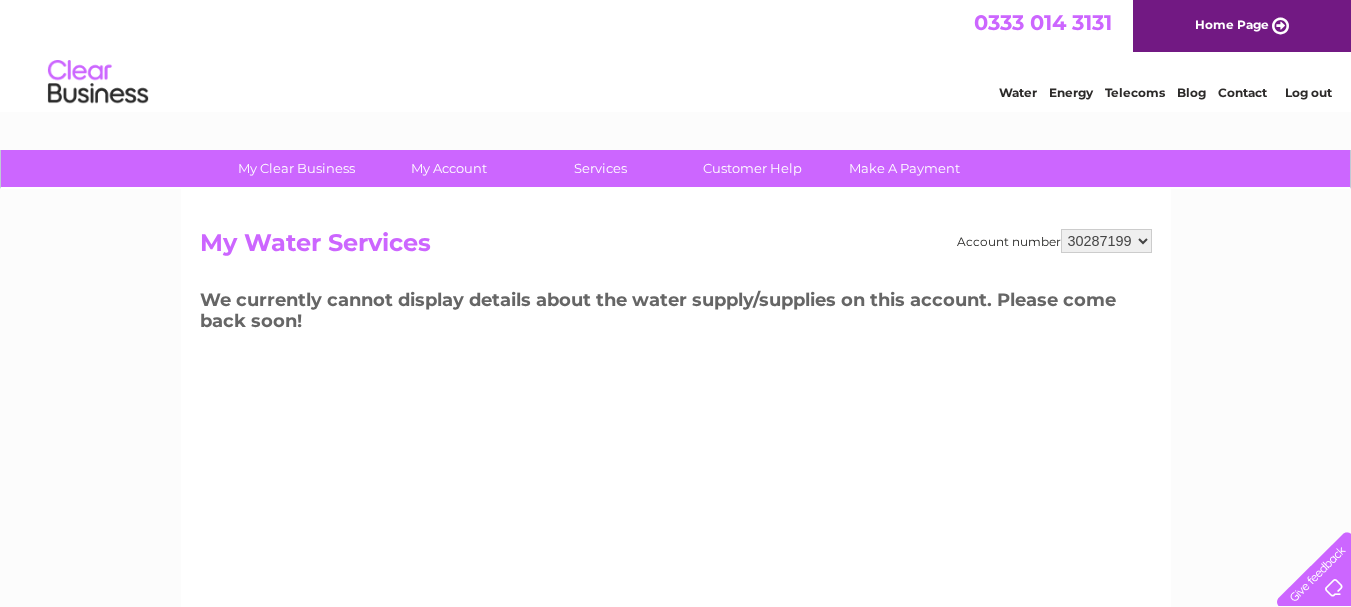 scroll, scrollTop: 0, scrollLeft: 0, axis: both 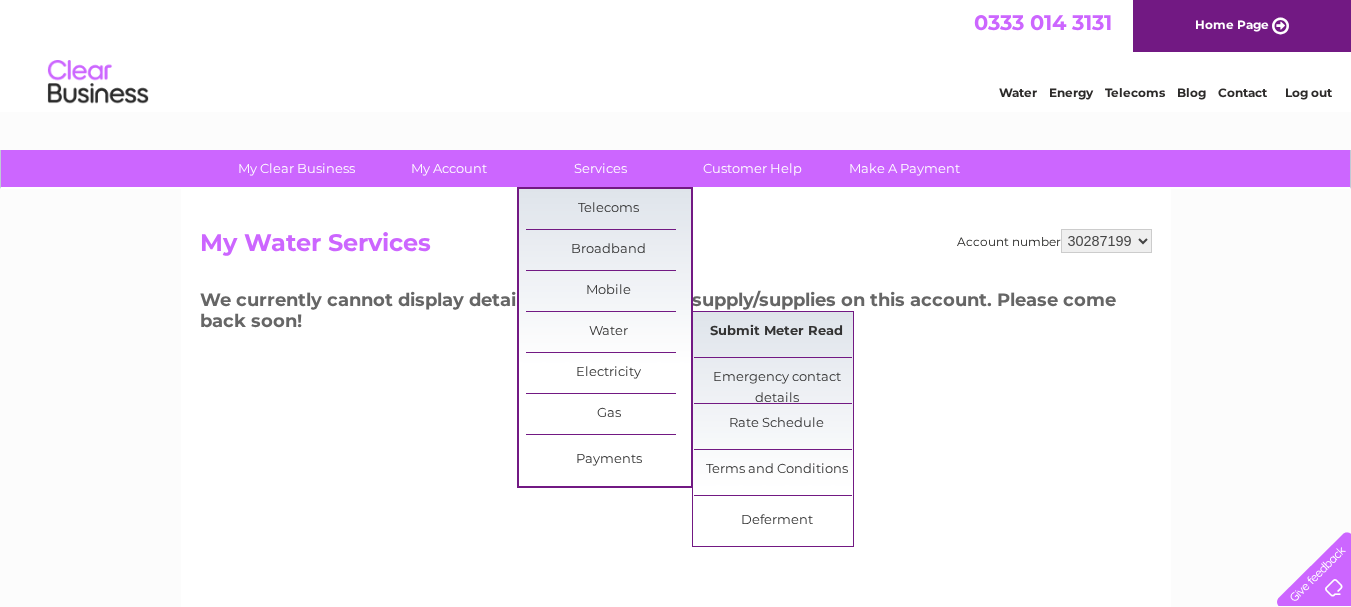 click on "Submit Meter Read" at bounding box center [776, 332] 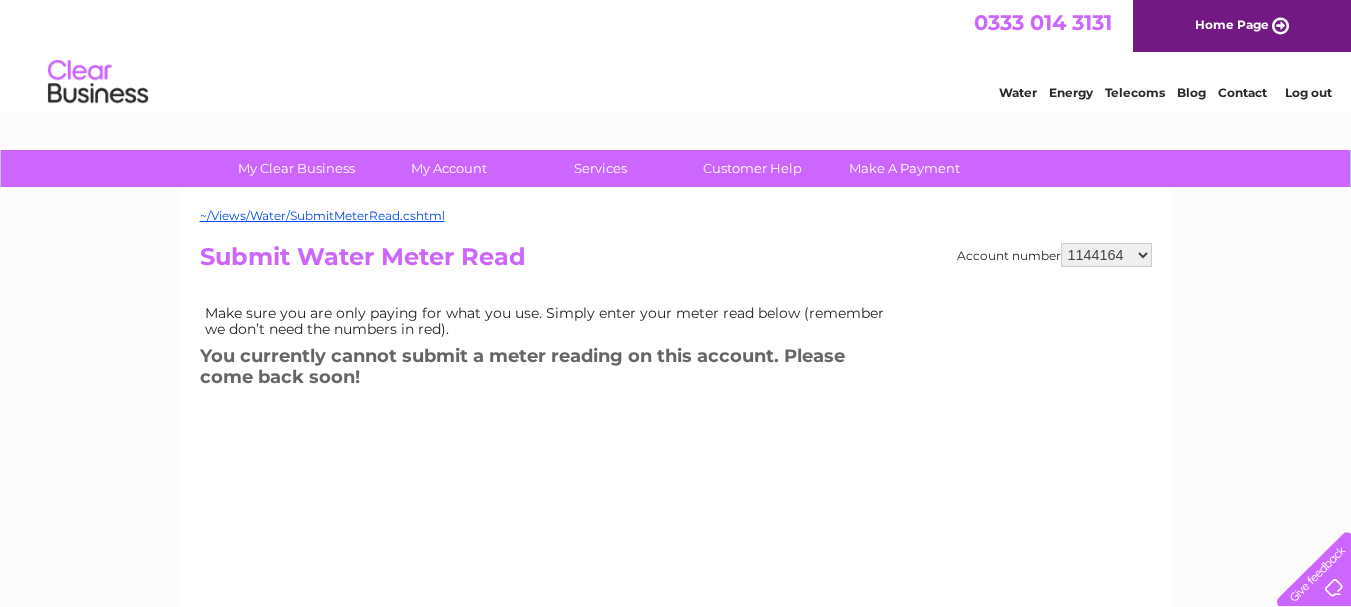 scroll, scrollTop: 0, scrollLeft: 0, axis: both 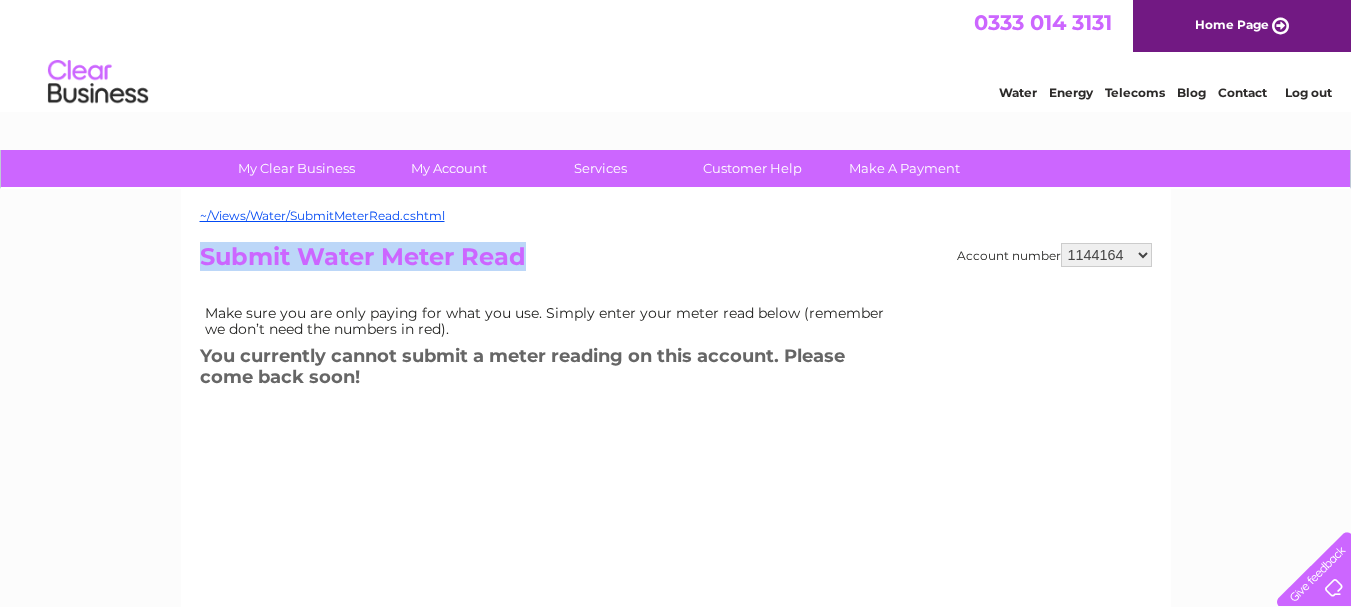 drag, startPoint x: 1121, startPoint y: 266, endPoint x: 1119, endPoint y: 254, distance: 12.165525 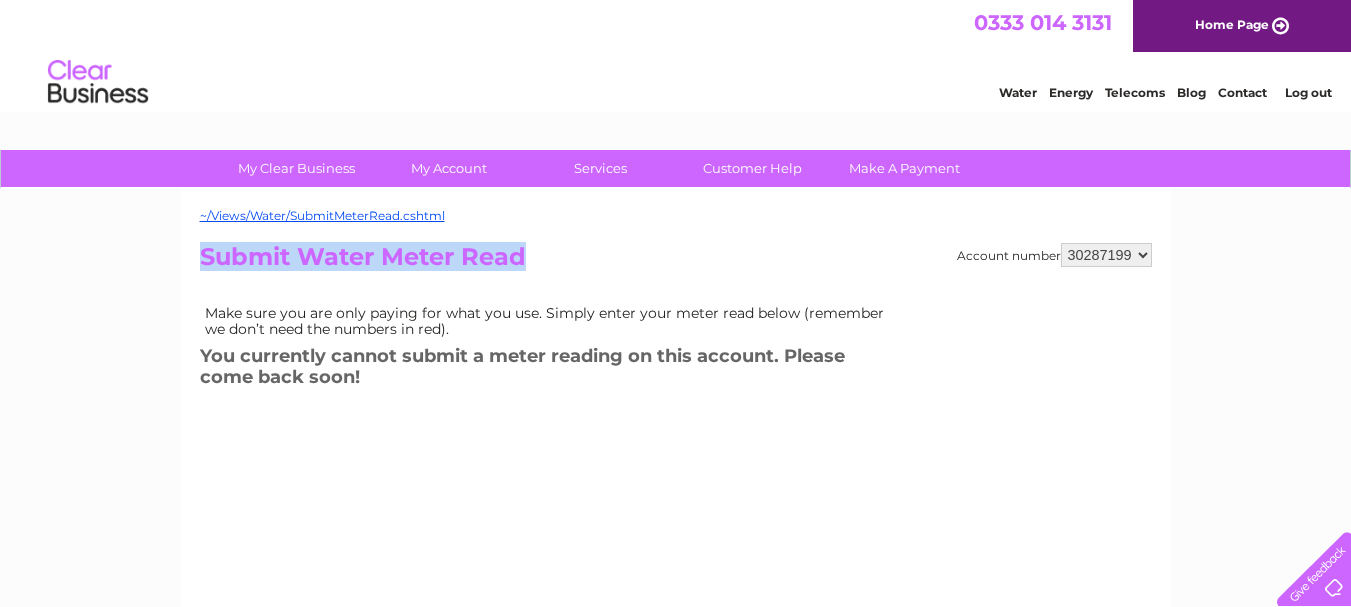 click on "1144164
30287199
30290368" at bounding box center [1106, 255] 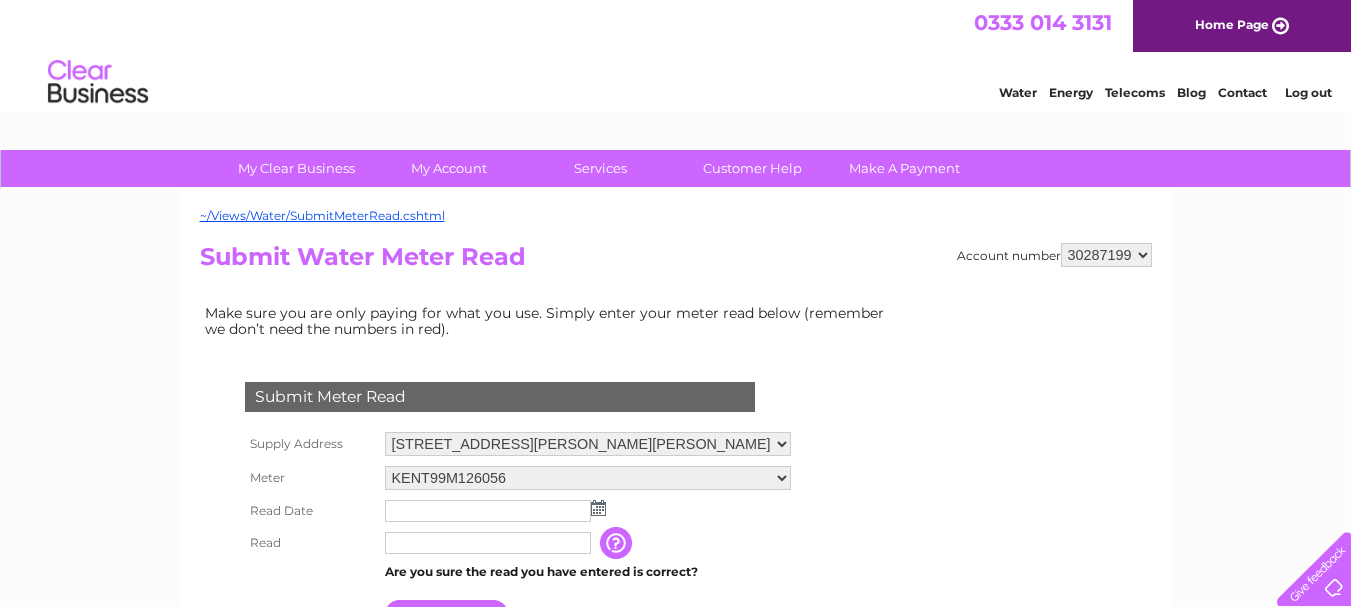 scroll, scrollTop: 0, scrollLeft: 0, axis: both 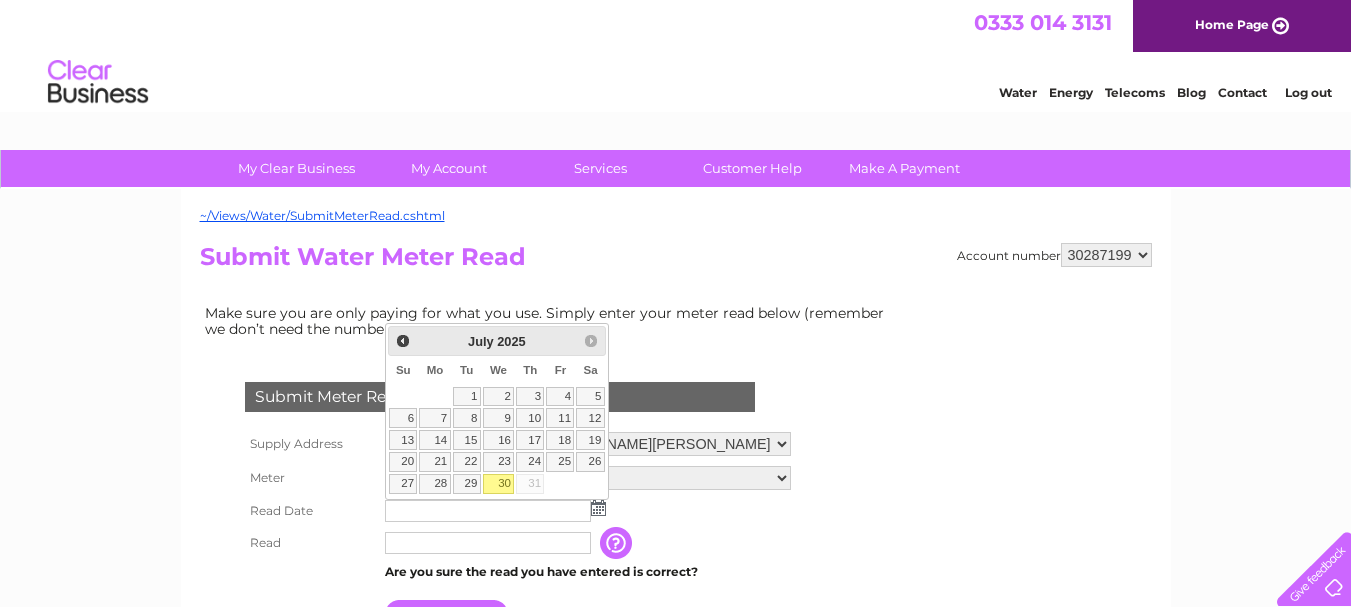 click on "30" at bounding box center (499, 484) 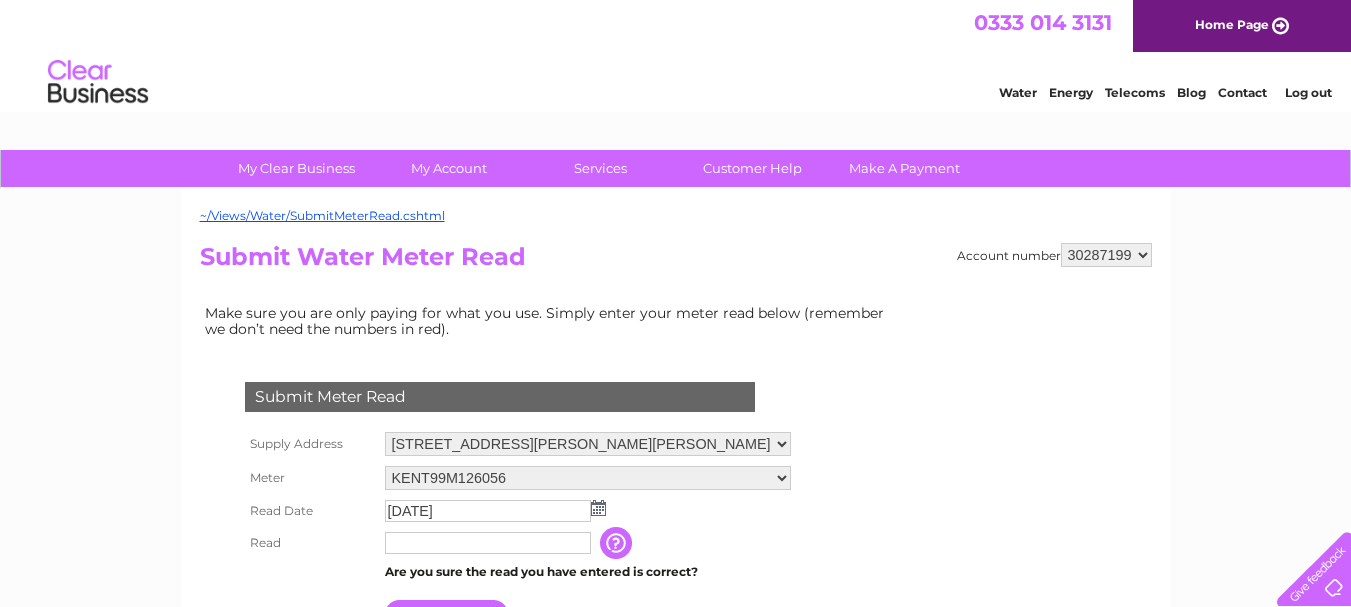 click at bounding box center (488, 543) 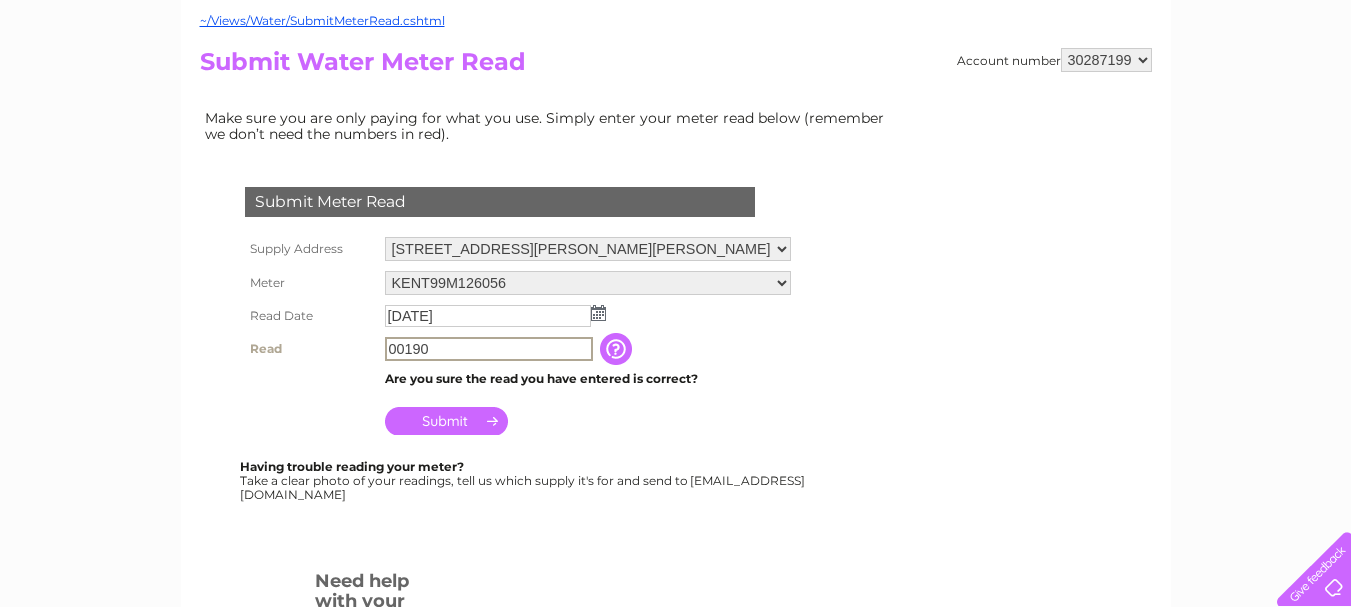scroll, scrollTop: 200, scrollLeft: 0, axis: vertical 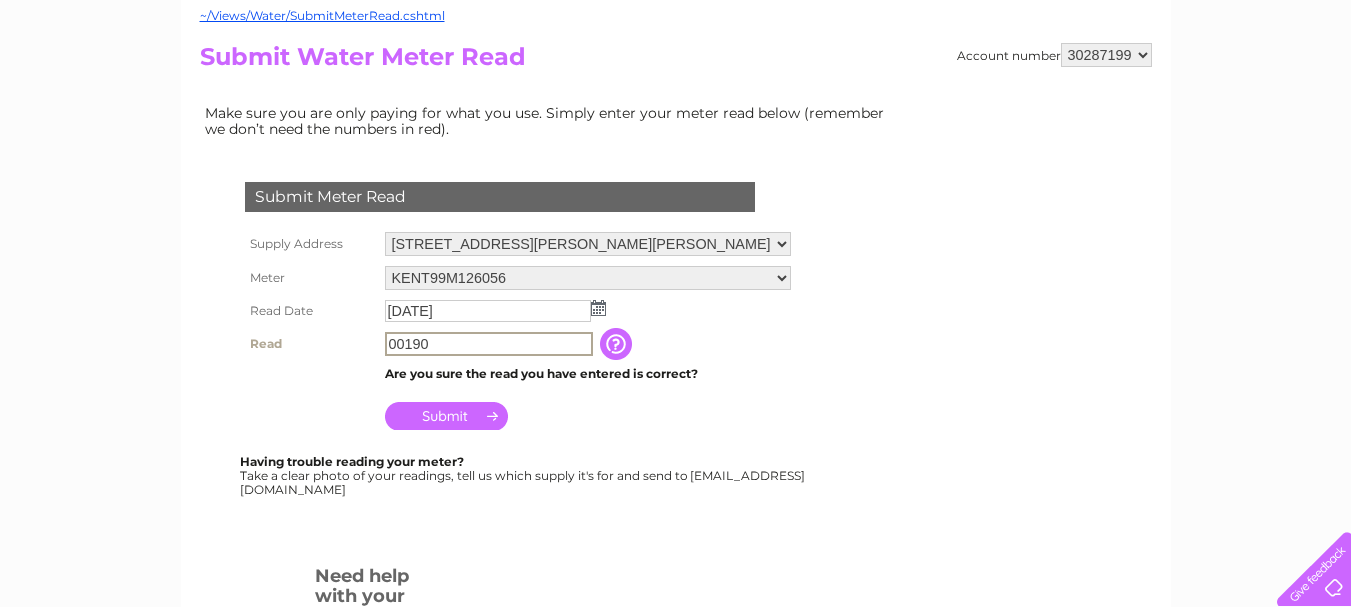 type on "00190" 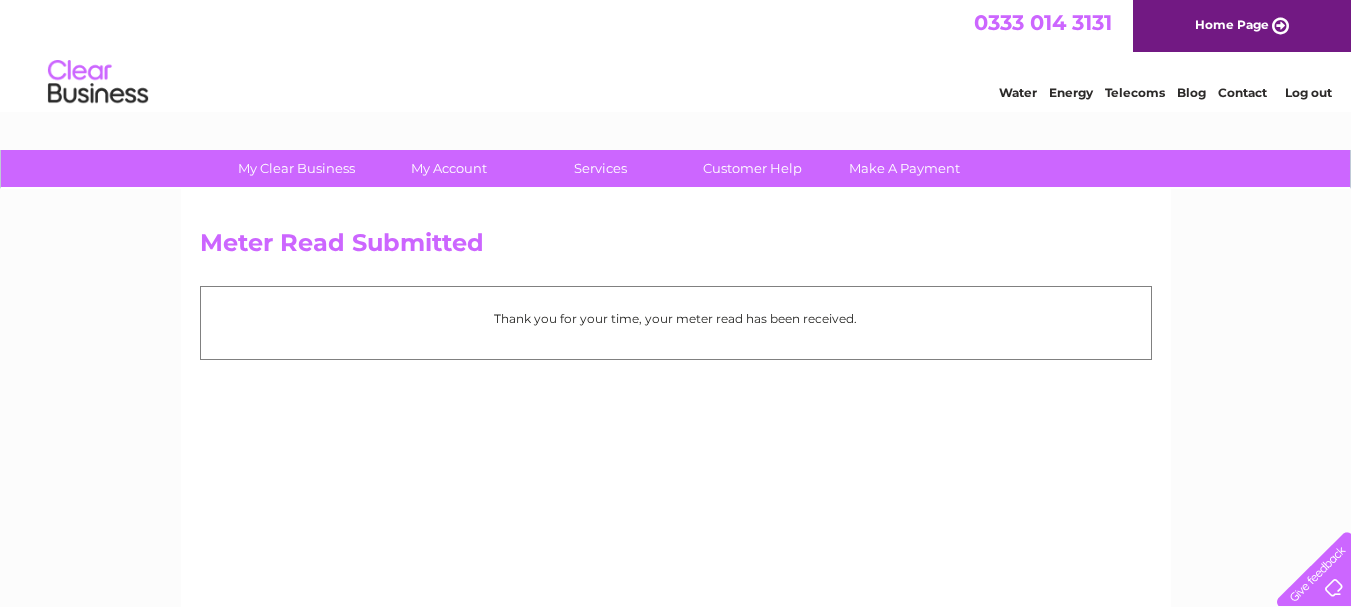 scroll, scrollTop: 0, scrollLeft: 0, axis: both 